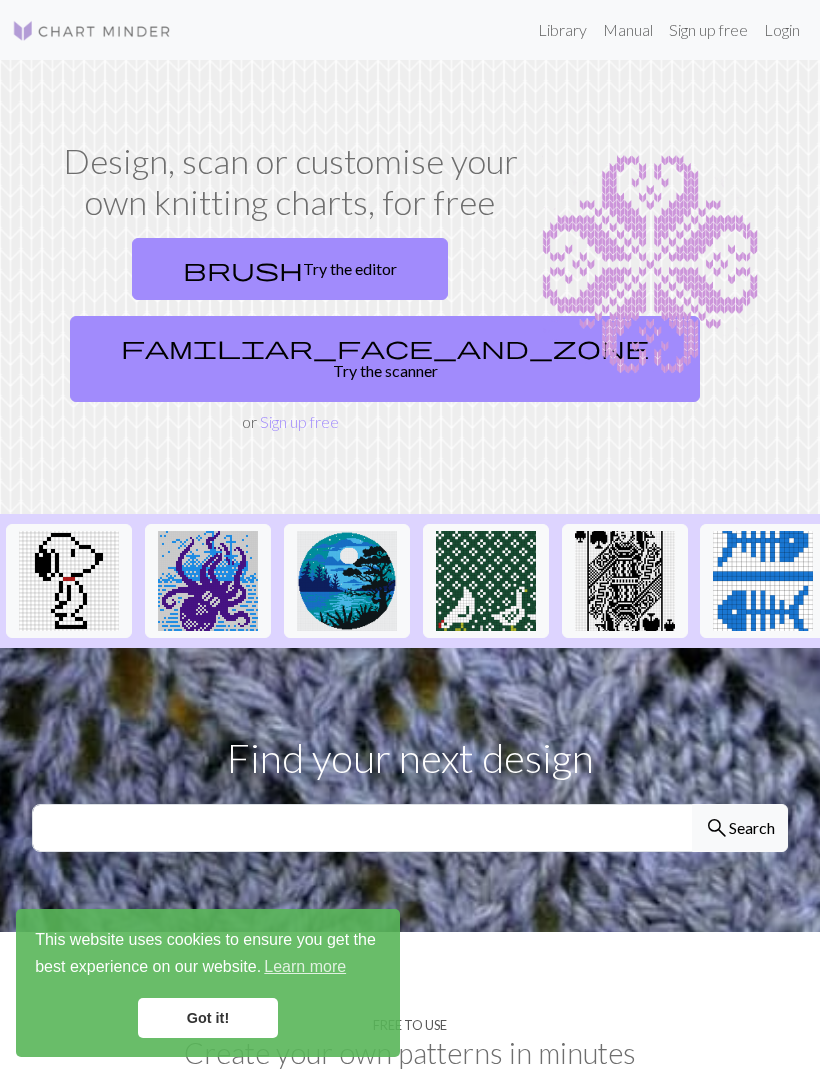scroll, scrollTop: 0, scrollLeft: 0, axis: both 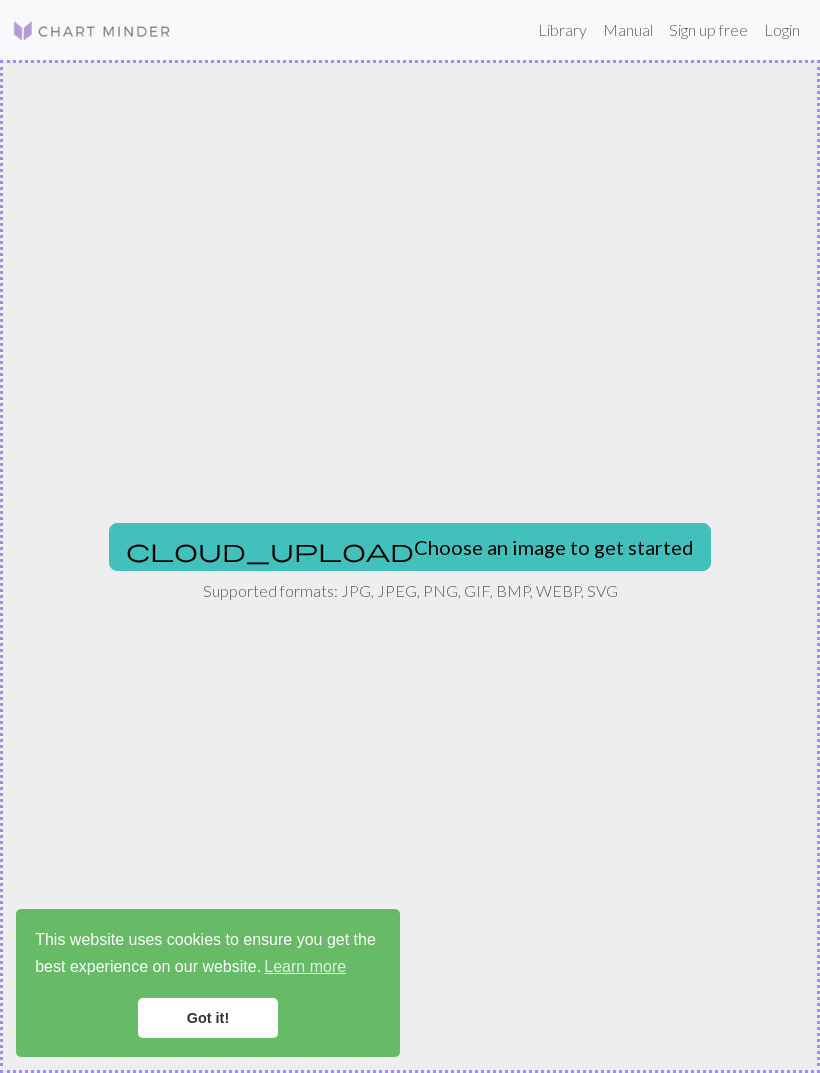 click on "cloud_upload  Choose an image to get started" at bounding box center [410, 547] 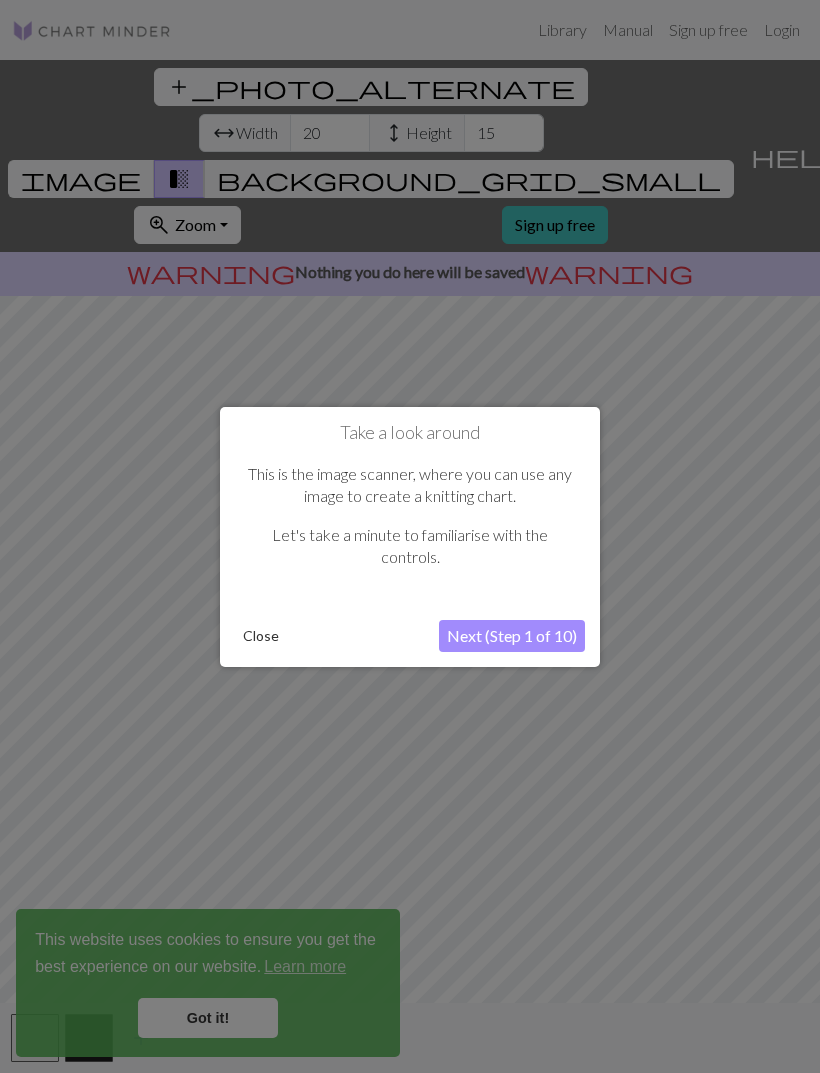 click on "Close" at bounding box center [261, 636] 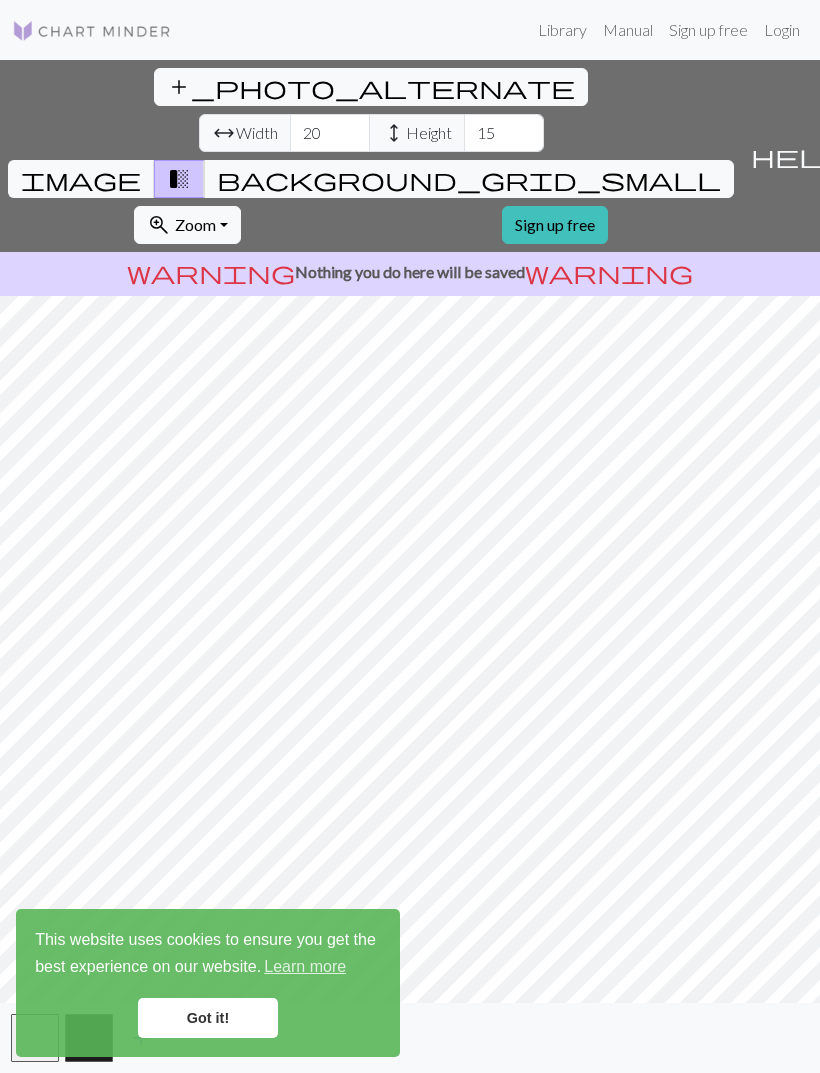 click on "background_grid_small" at bounding box center [469, 179] 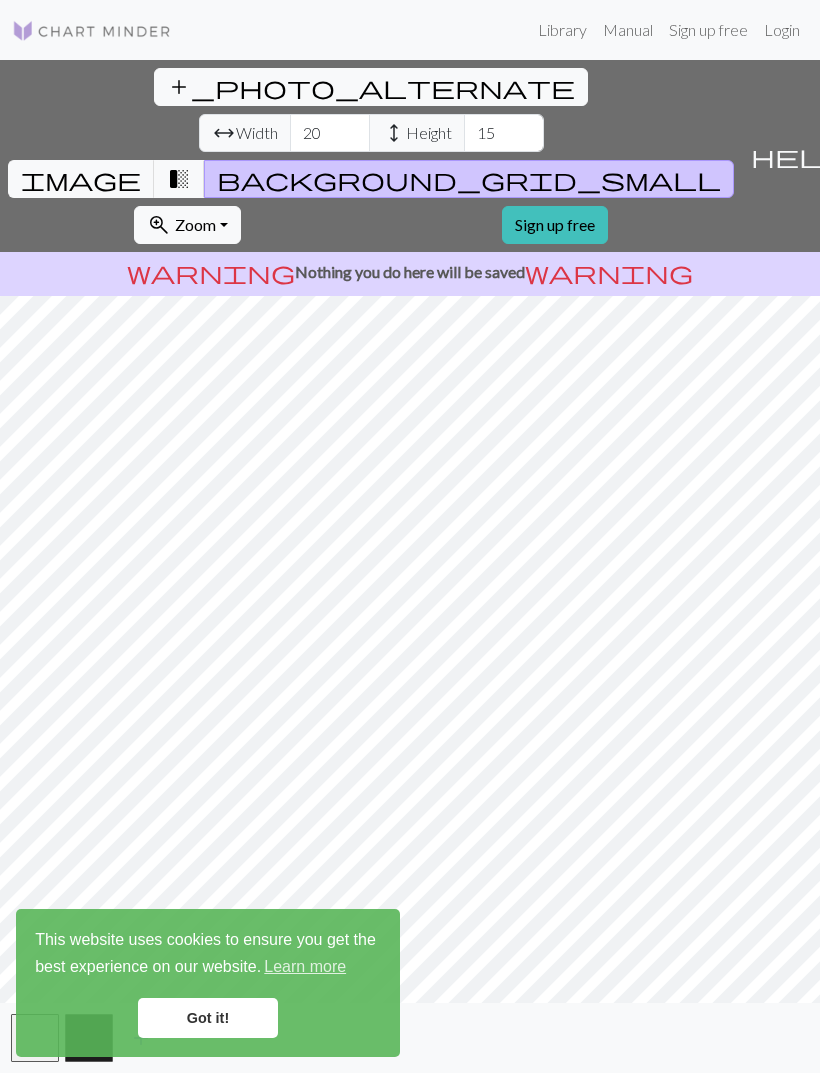 click on "transition_fade" at bounding box center (179, 179) 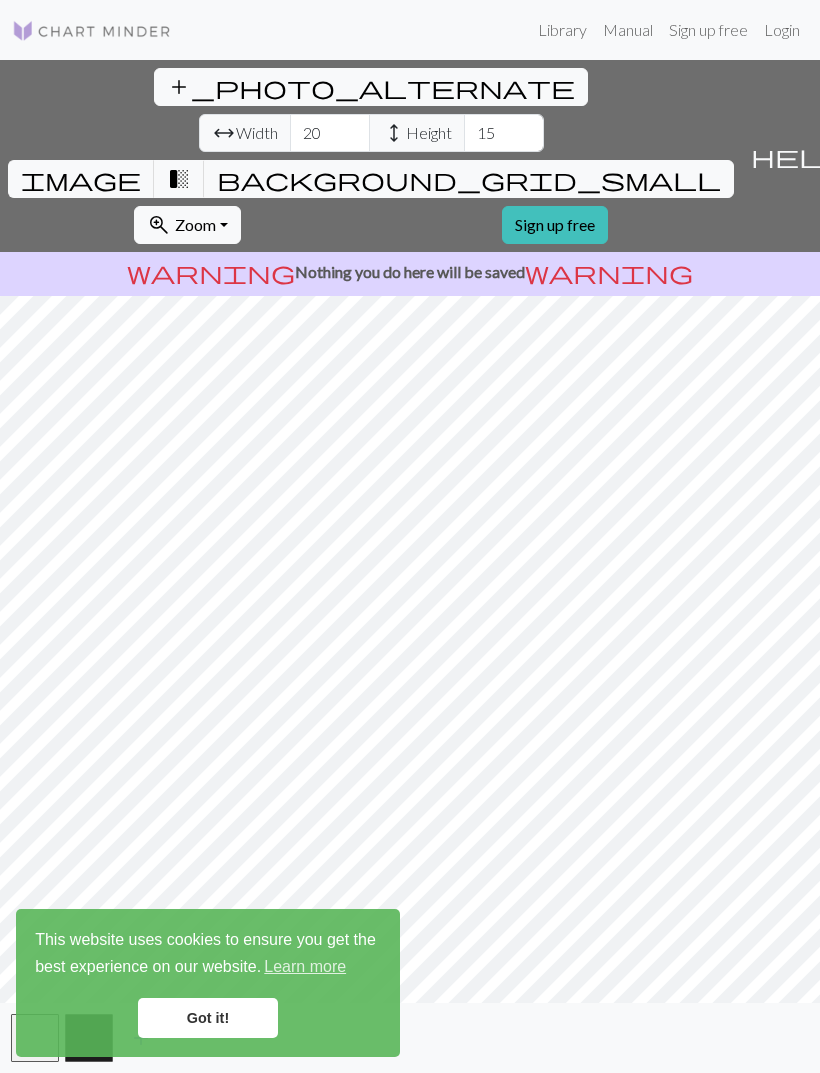 click on "background_grid_small" at bounding box center [469, 179] 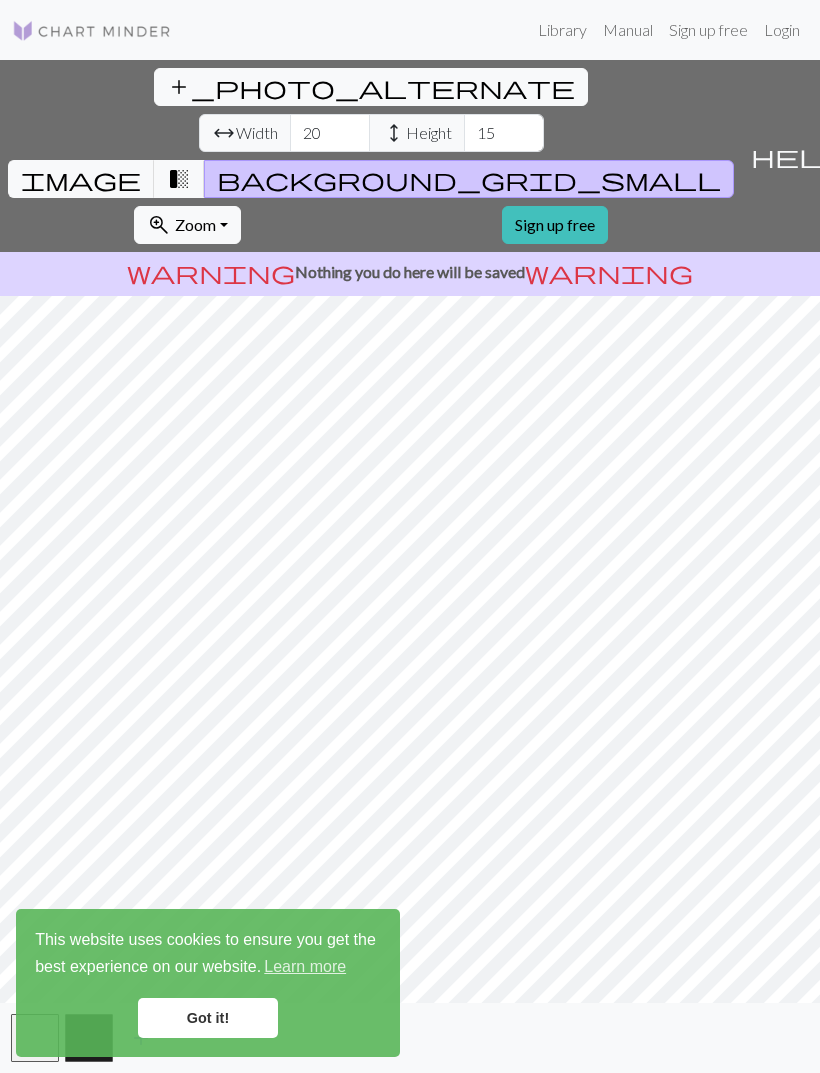 click on "image" at bounding box center (81, 179) 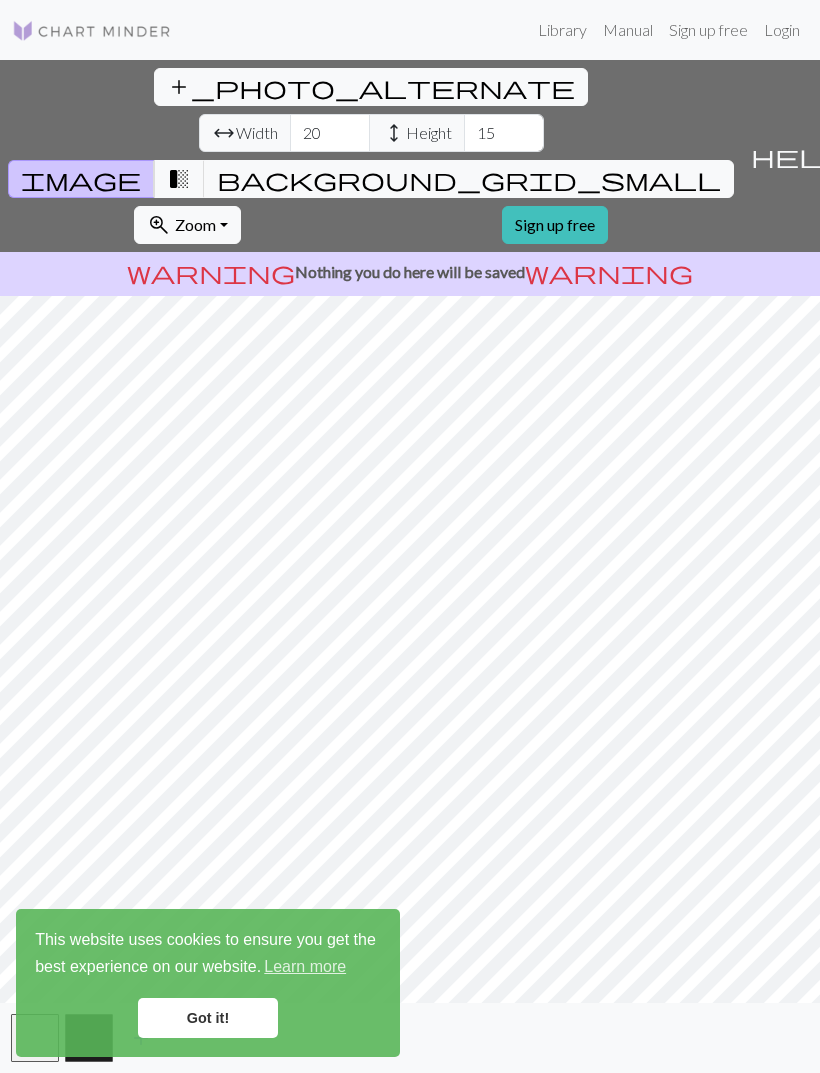 click on "background_grid_small" at bounding box center [469, 179] 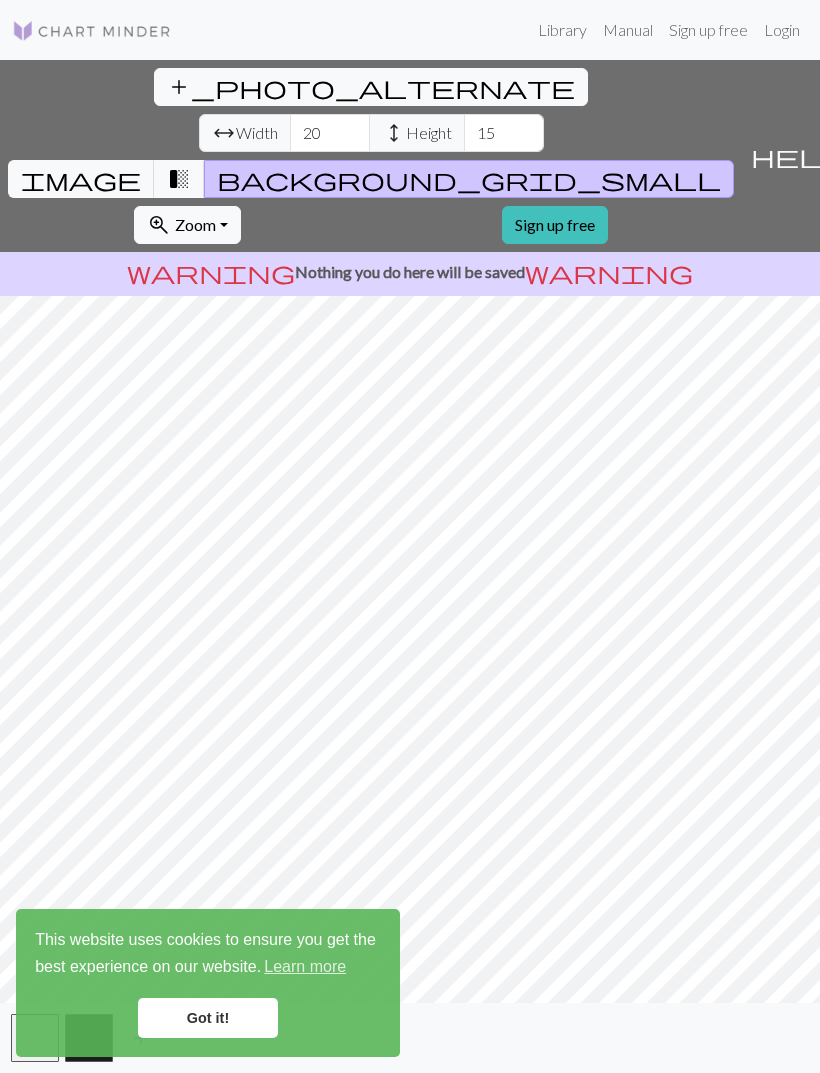 click on "image" at bounding box center [81, 179] 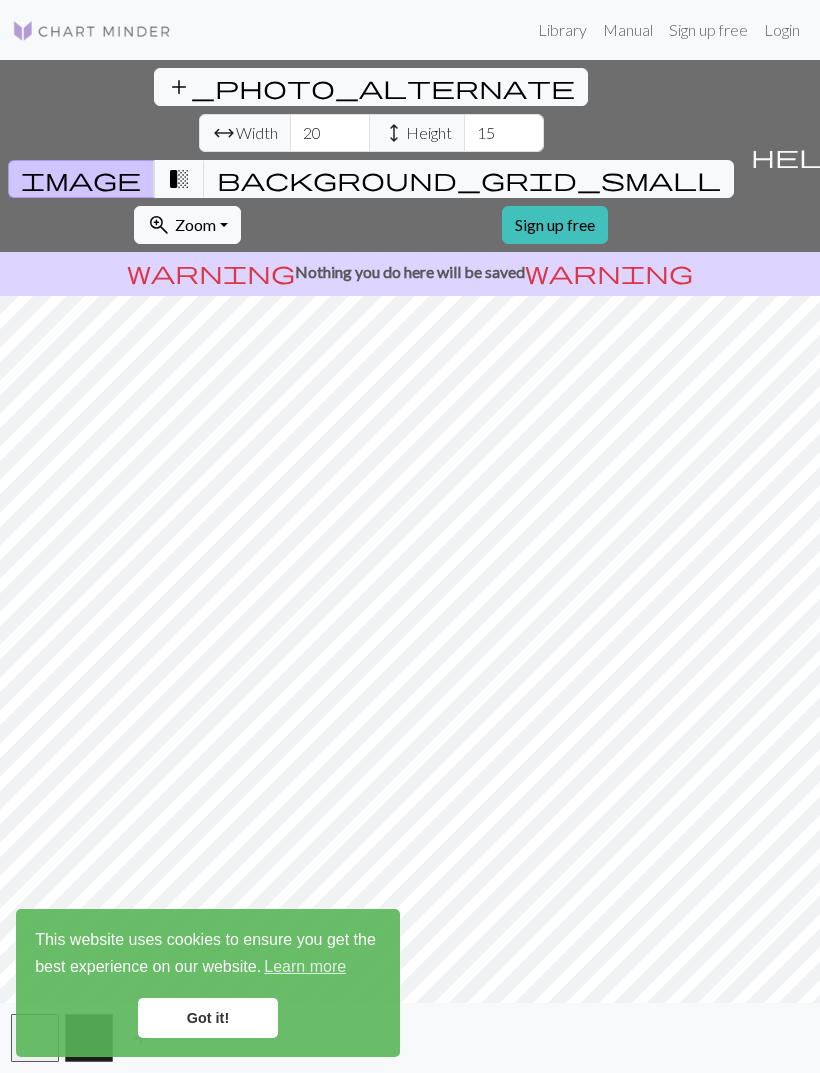 click on "background_grid_small" at bounding box center (469, 179) 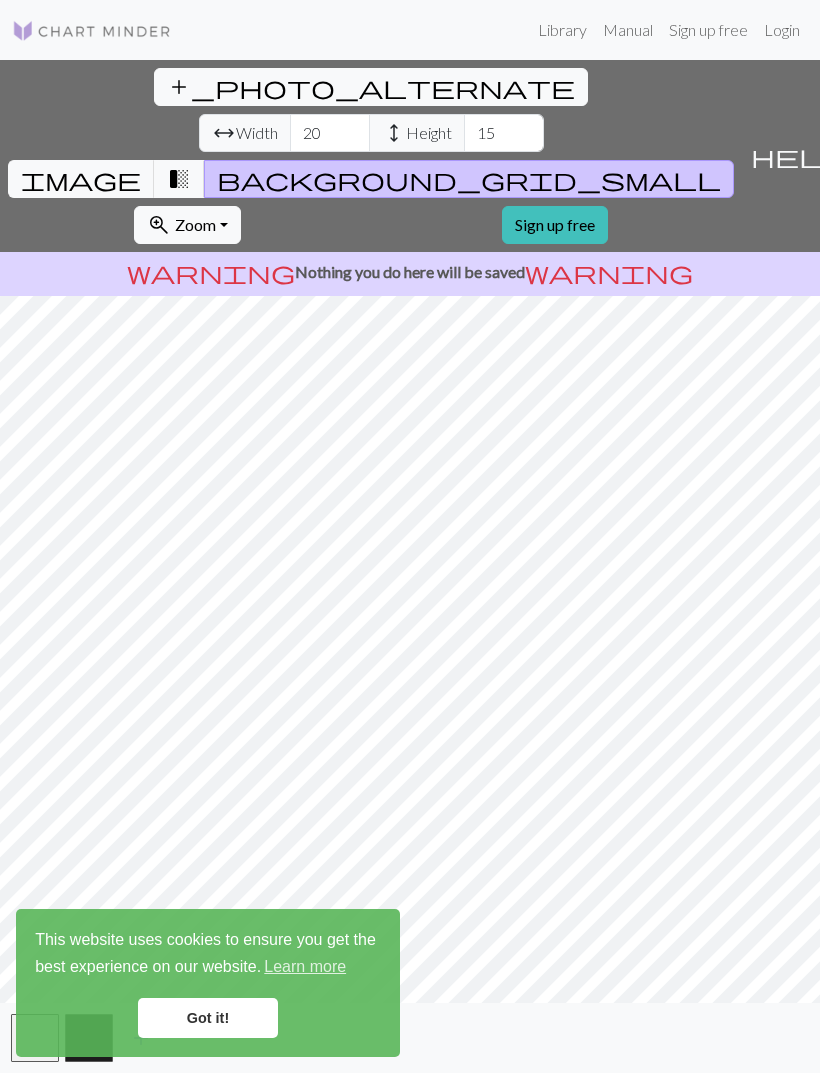 click on "image" at bounding box center (81, 179) 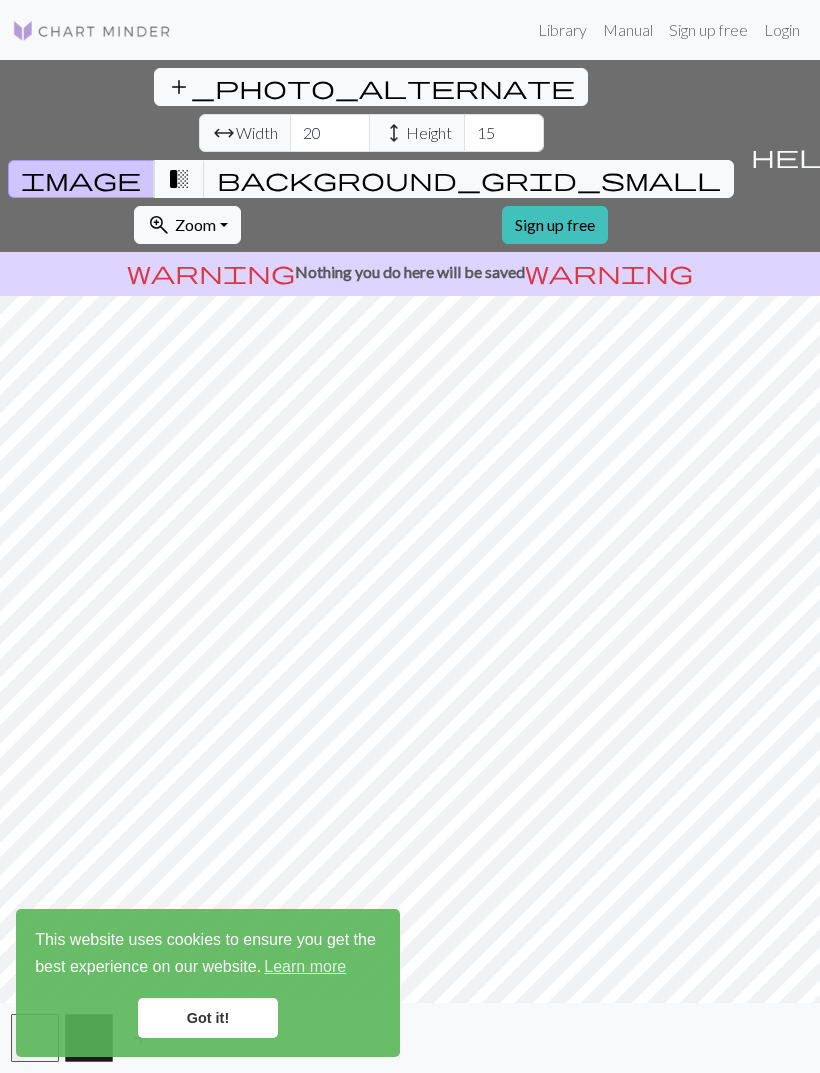 click on "background_grid_small" at bounding box center [469, 179] 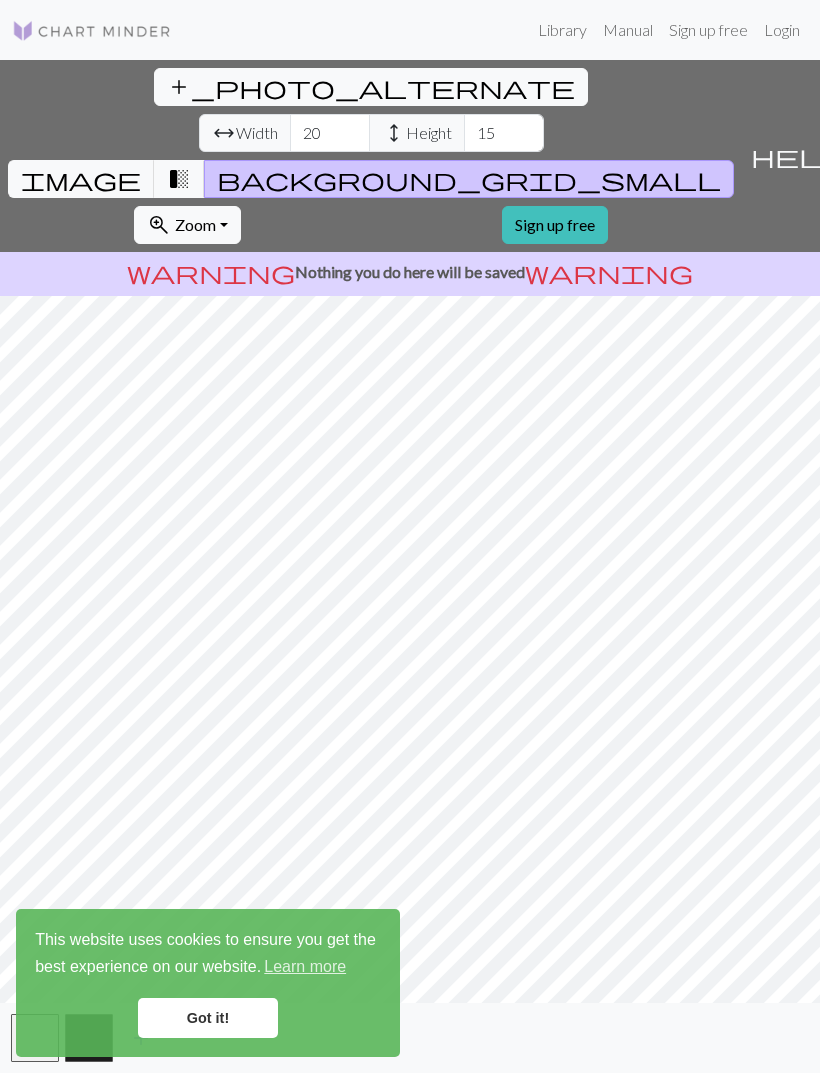 click on "image" at bounding box center (81, 179) 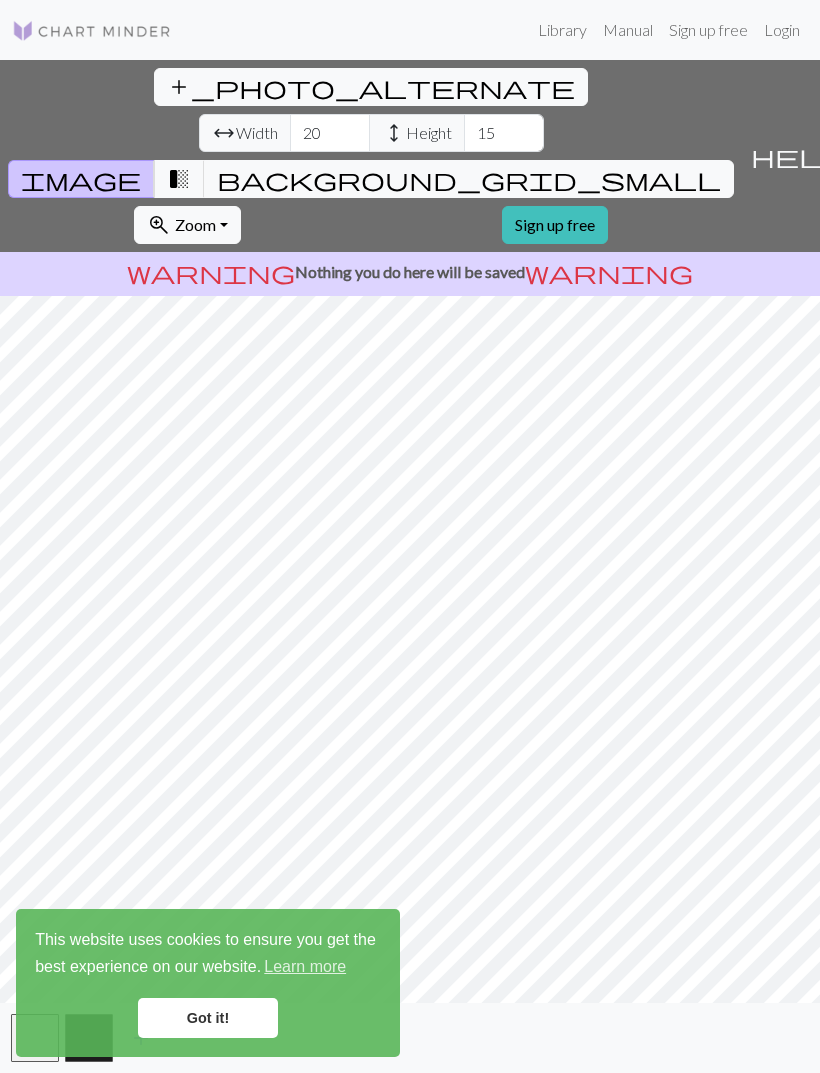 click on "background_grid_small" at bounding box center (469, 179) 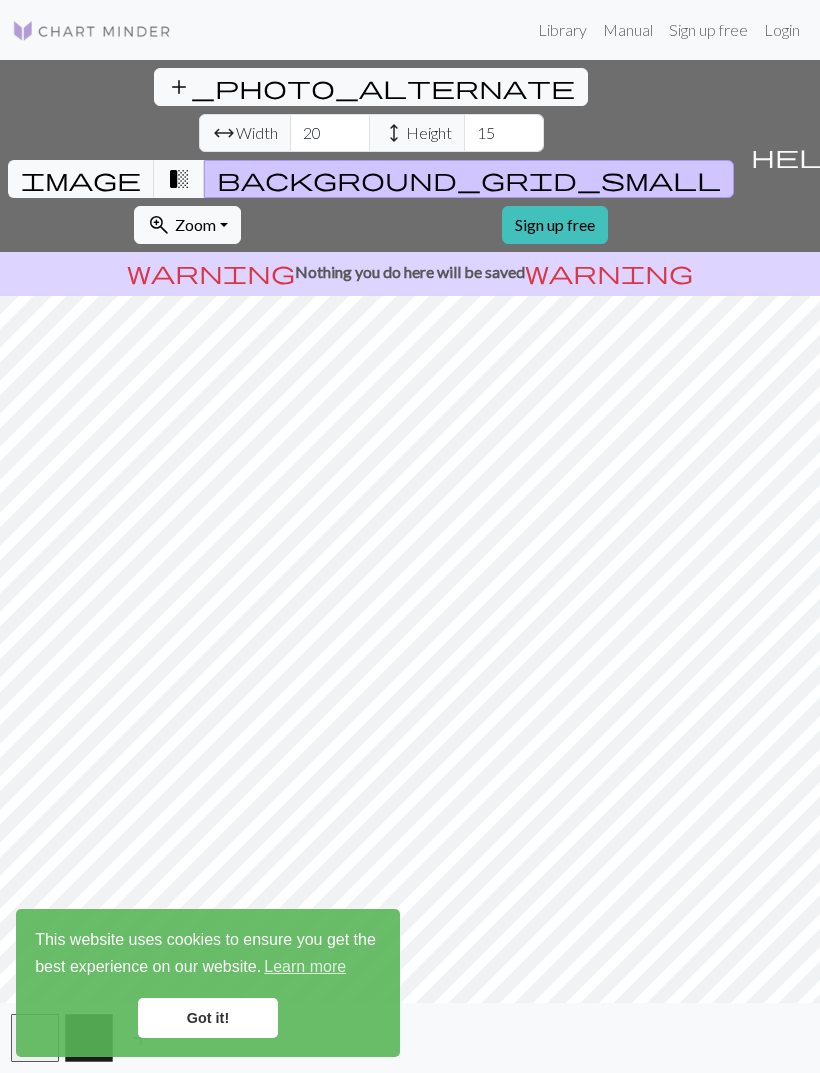 click on "Manual" at bounding box center [628, 30] 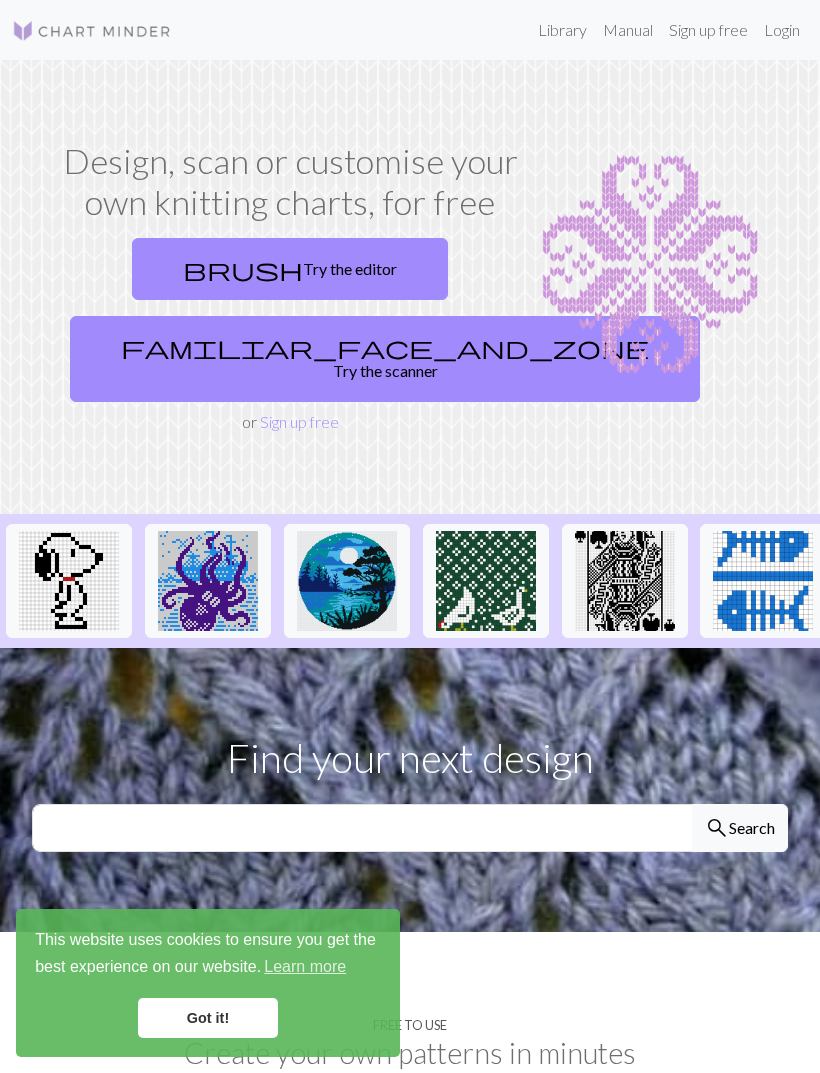 scroll, scrollTop: 0, scrollLeft: 0, axis: both 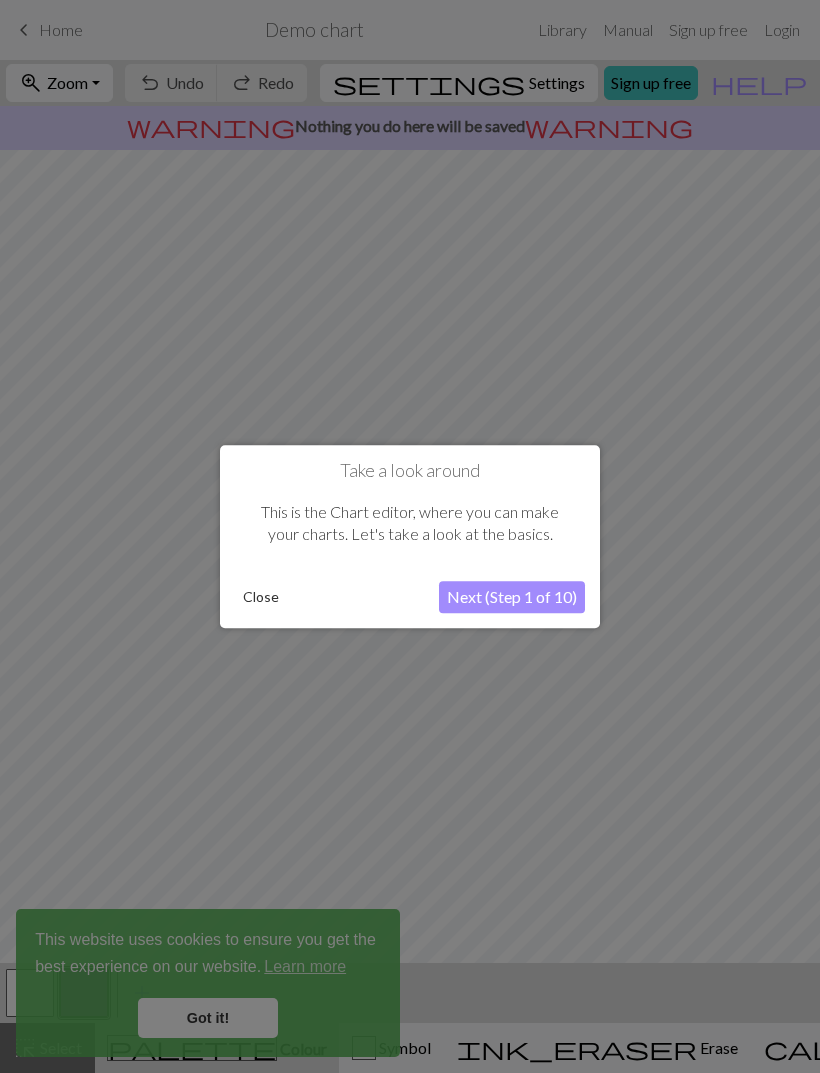 click on "Close" at bounding box center [261, 597] 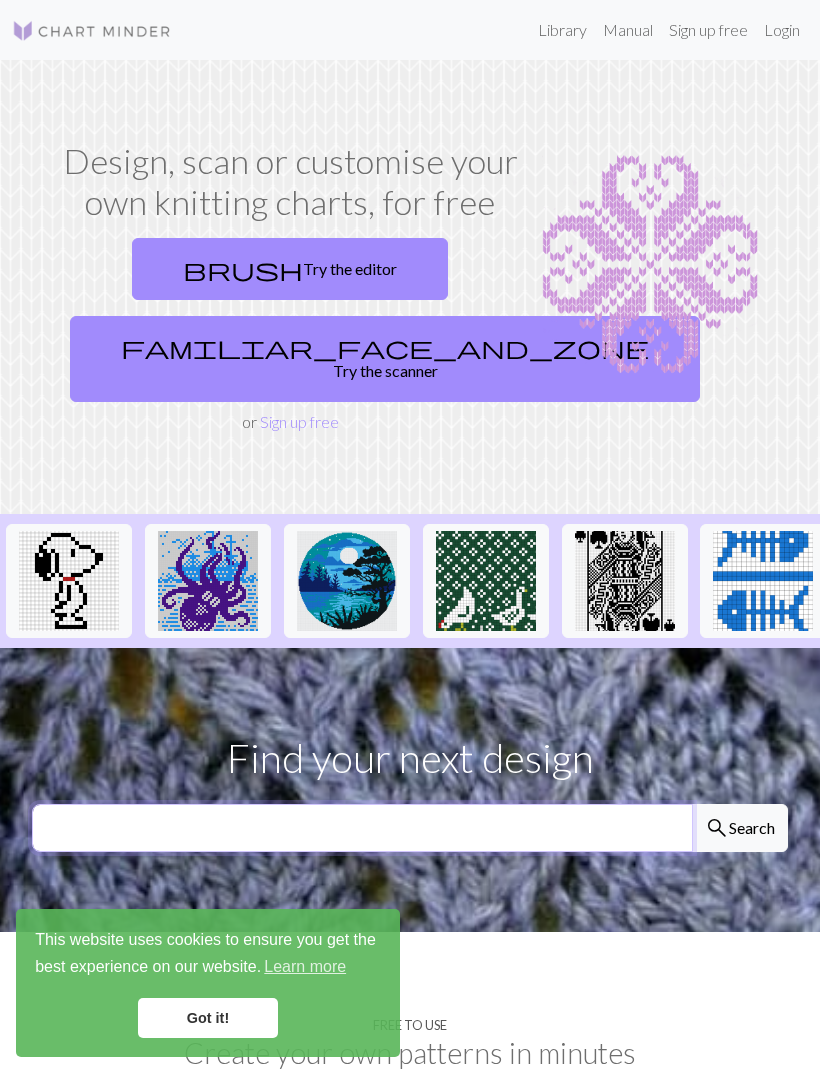click at bounding box center [362, 828] 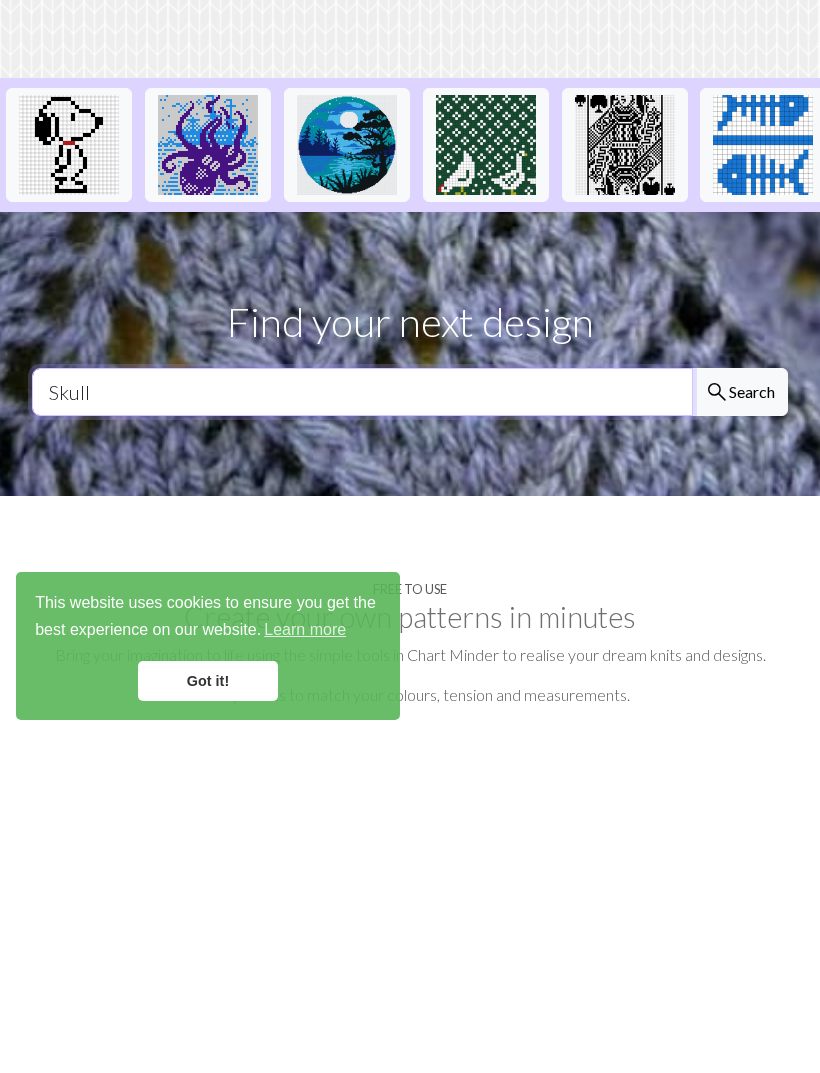 type on "Skull" 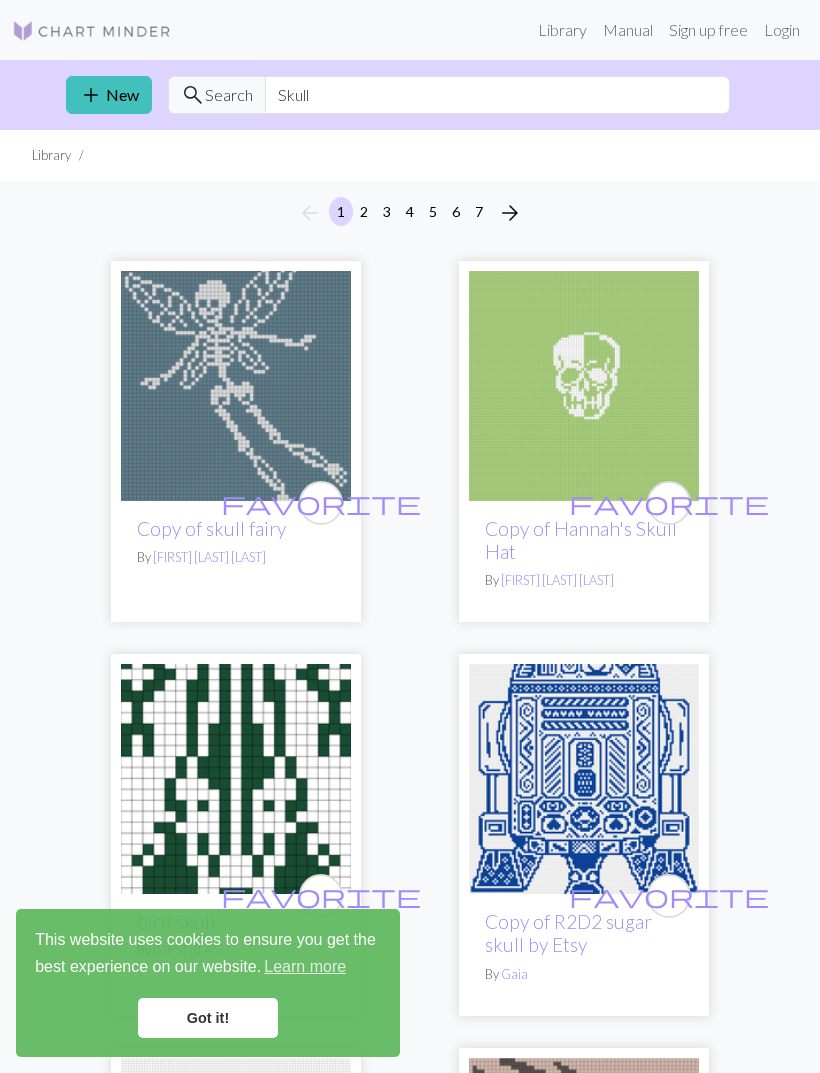 scroll, scrollTop: 0, scrollLeft: 0, axis: both 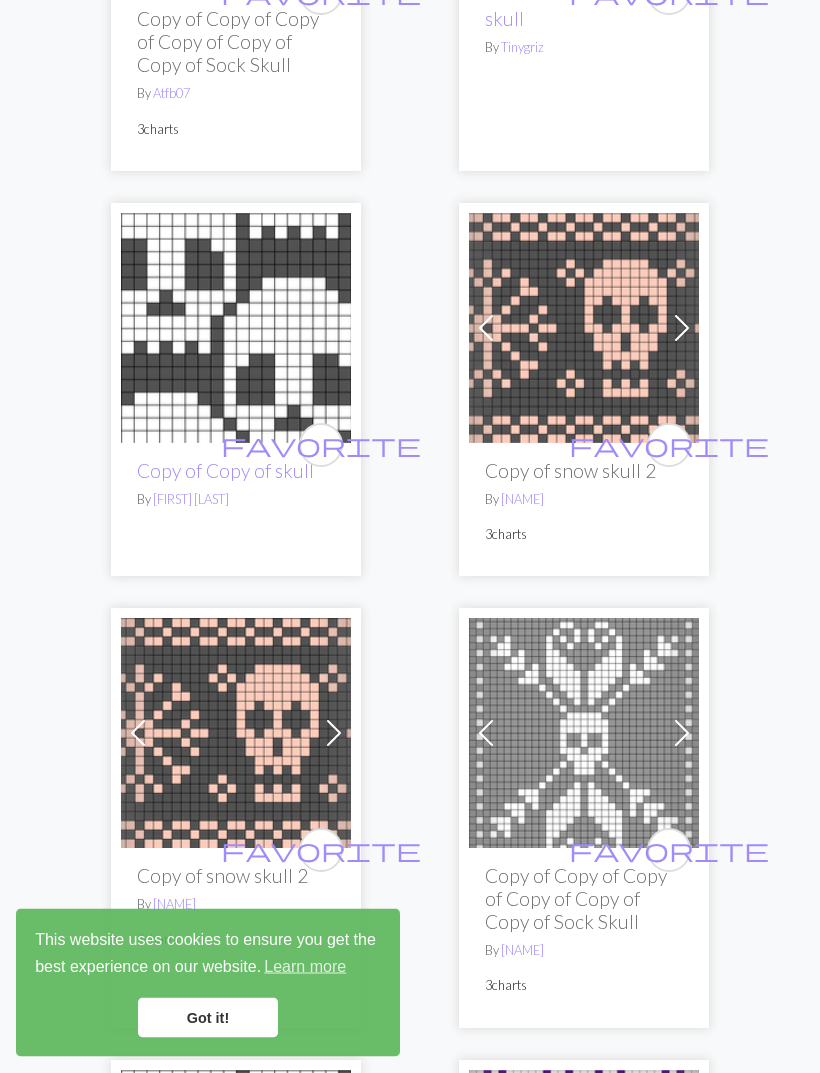 click at bounding box center [236, 329] 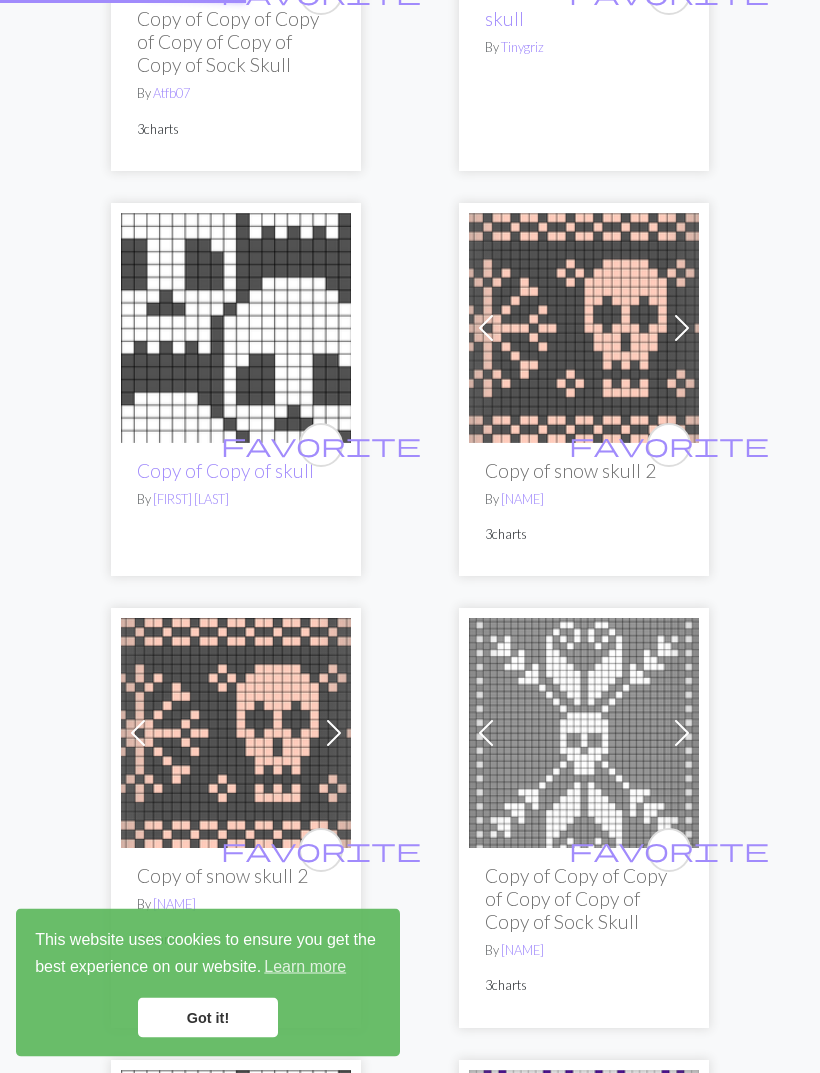 scroll, scrollTop: 7153, scrollLeft: 0, axis: vertical 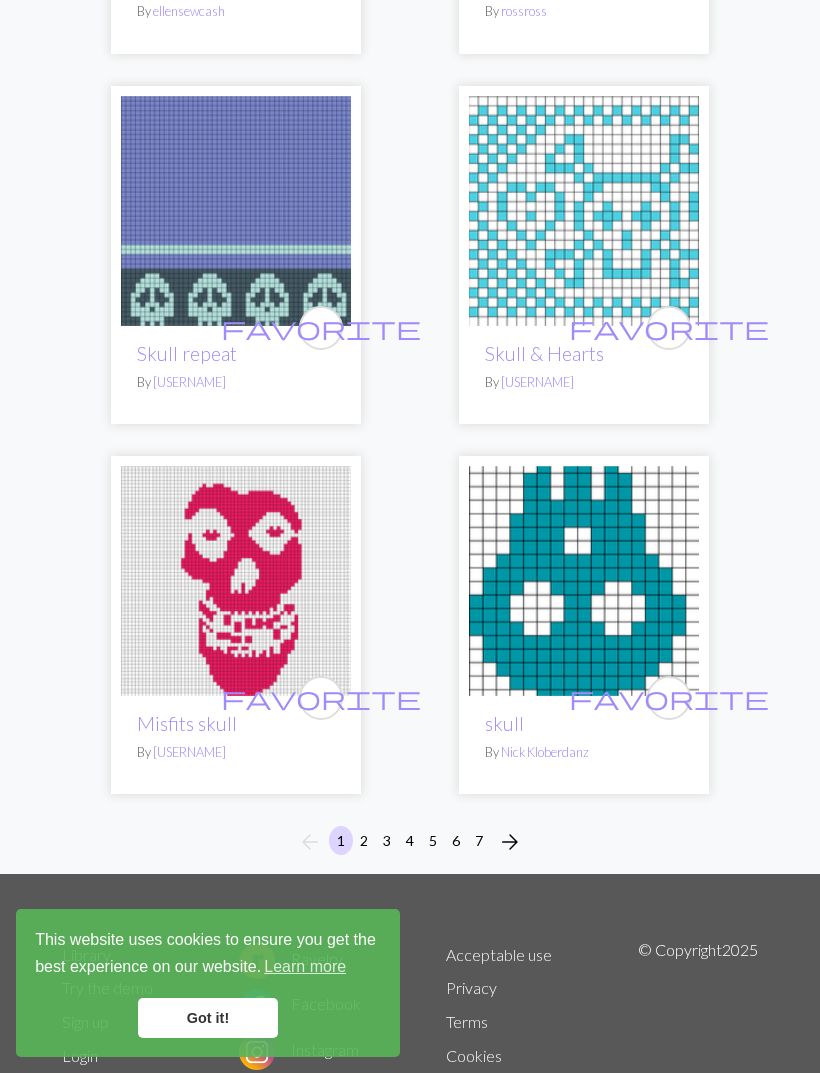 click on "2" at bounding box center [364, 840] 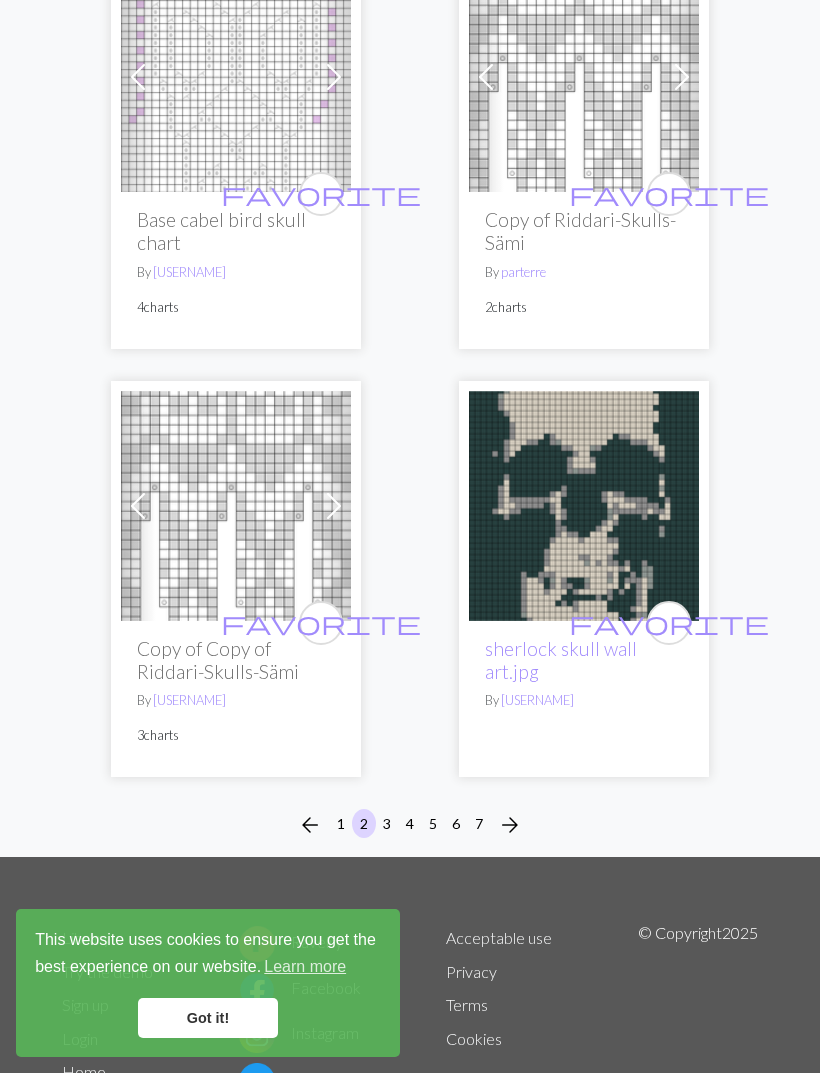 scroll, scrollTop: 9551, scrollLeft: 0, axis: vertical 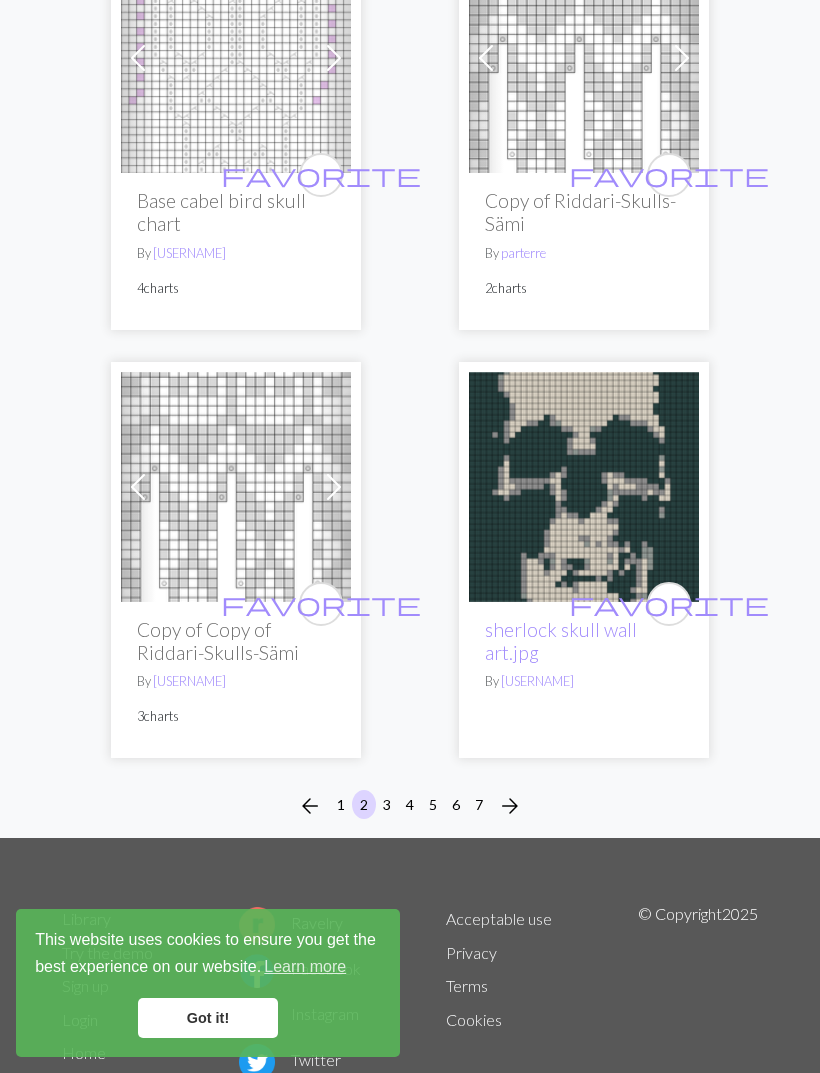 click on "3" at bounding box center (387, 804) 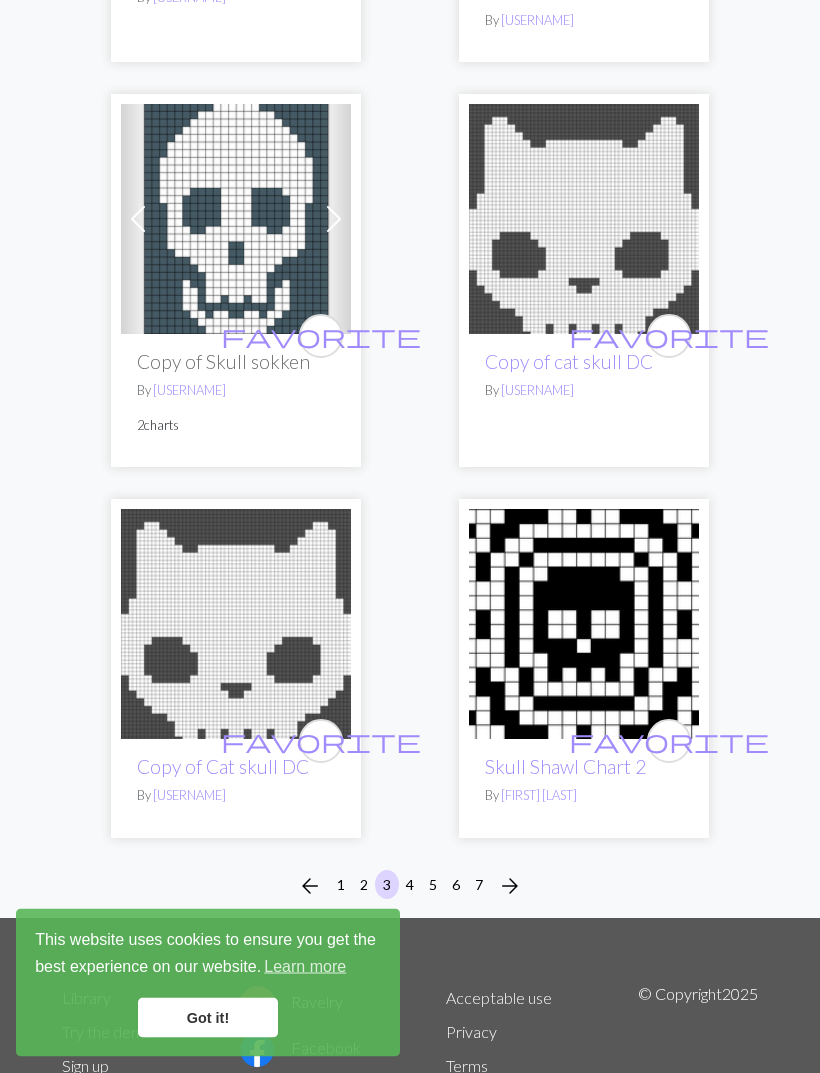 scroll, scrollTop: 9171, scrollLeft: 0, axis: vertical 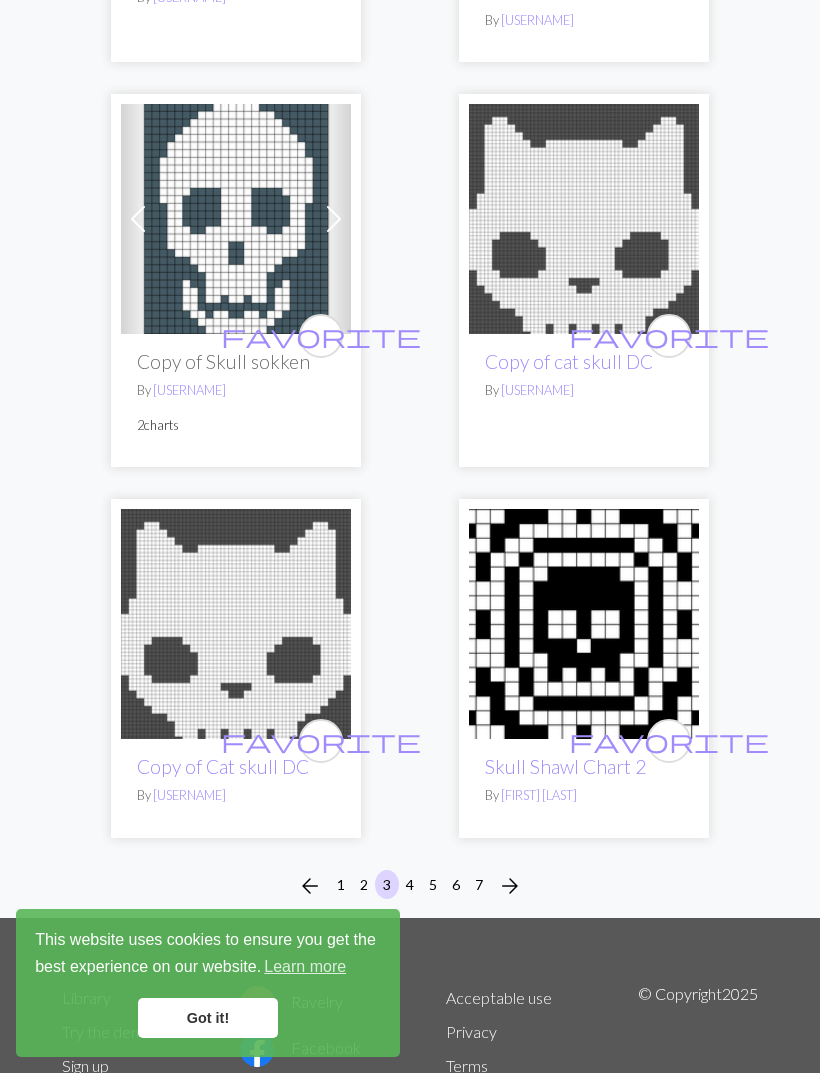 click on "4" at bounding box center (410, 884) 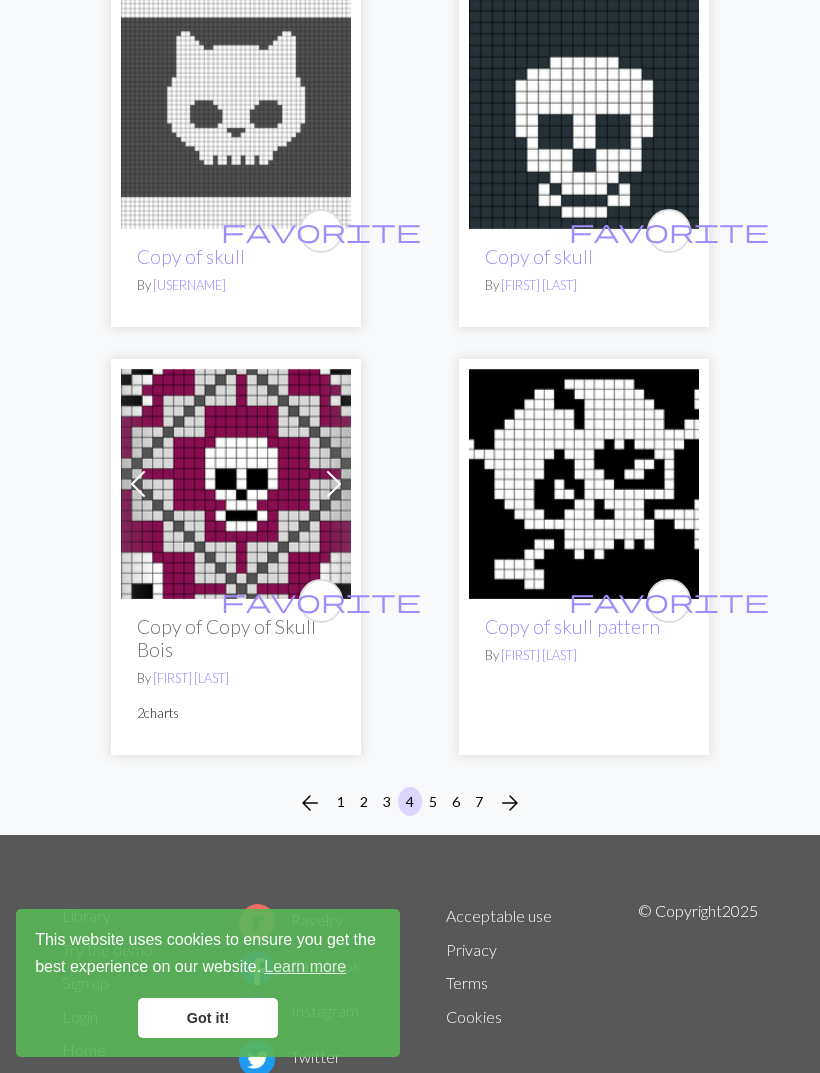scroll, scrollTop: 9204, scrollLeft: 0, axis: vertical 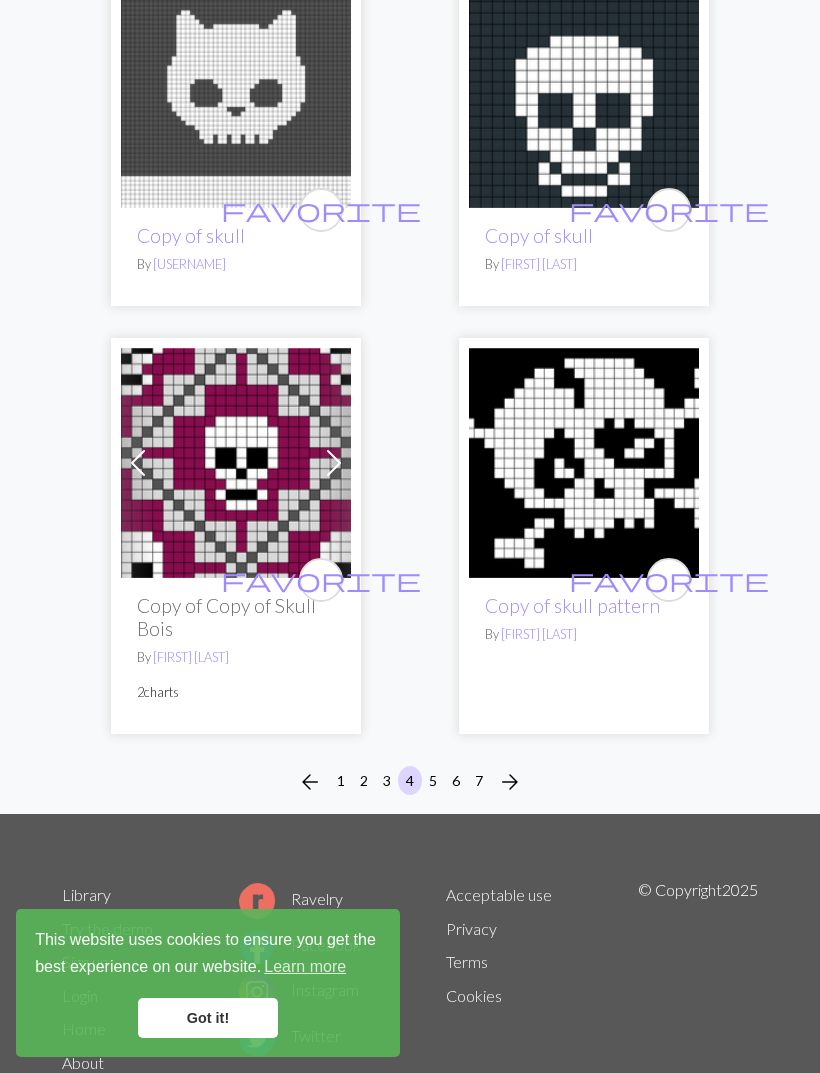 click on "5" at bounding box center [433, 780] 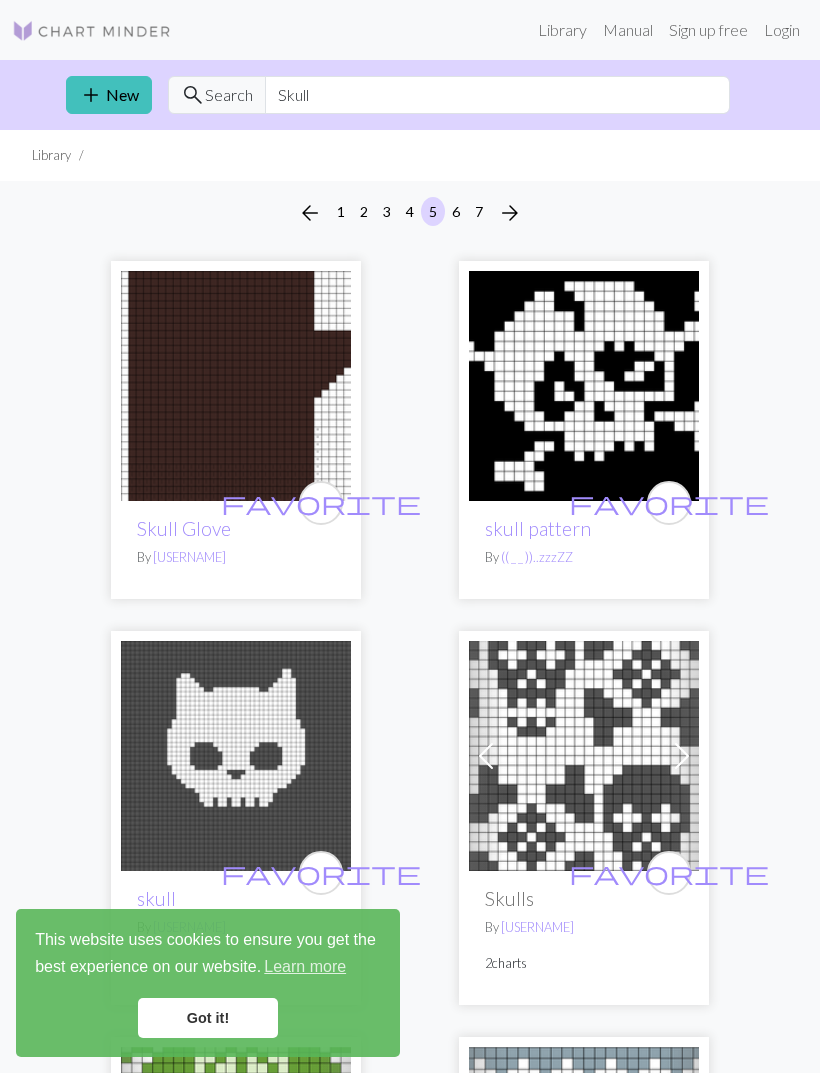 scroll, scrollTop: 64, scrollLeft: 0, axis: vertical 